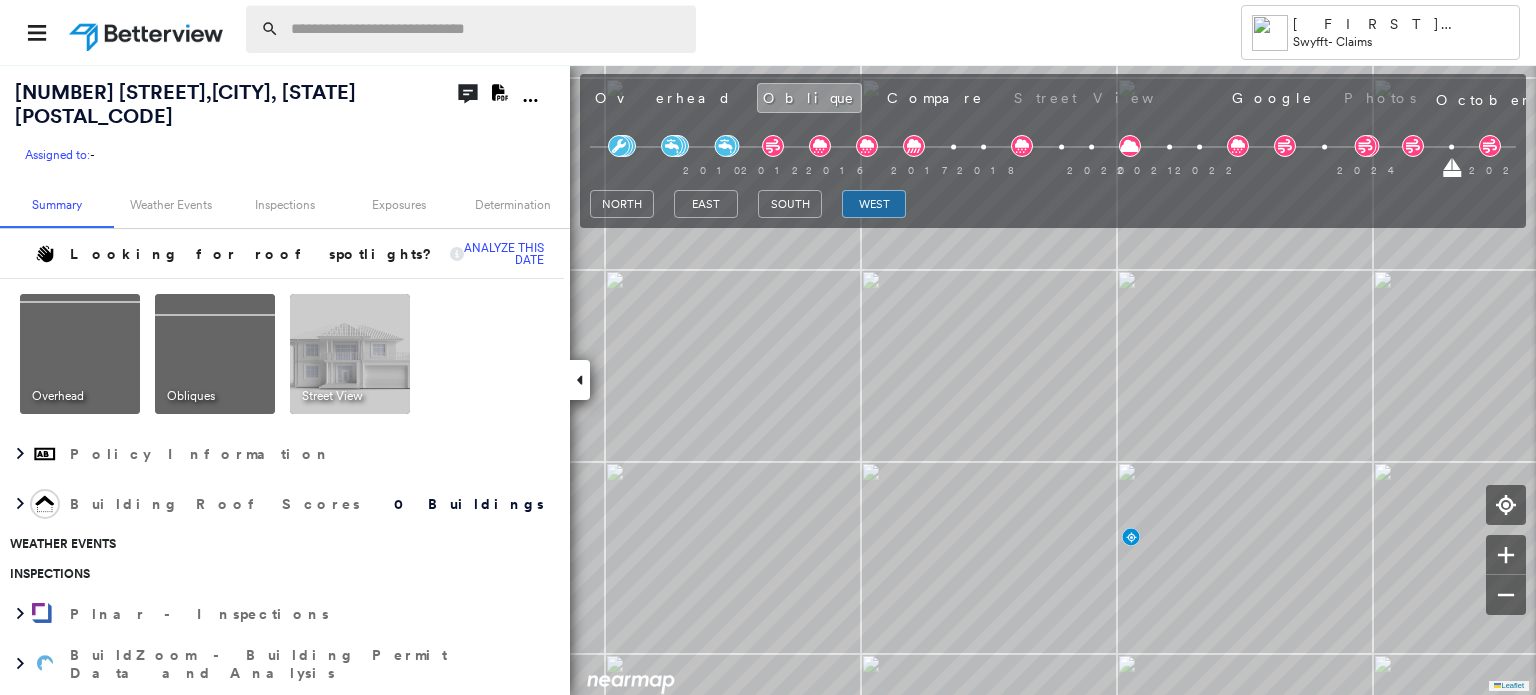 scroll, scrollTop: 0, scrollLeft: 0, axis: both 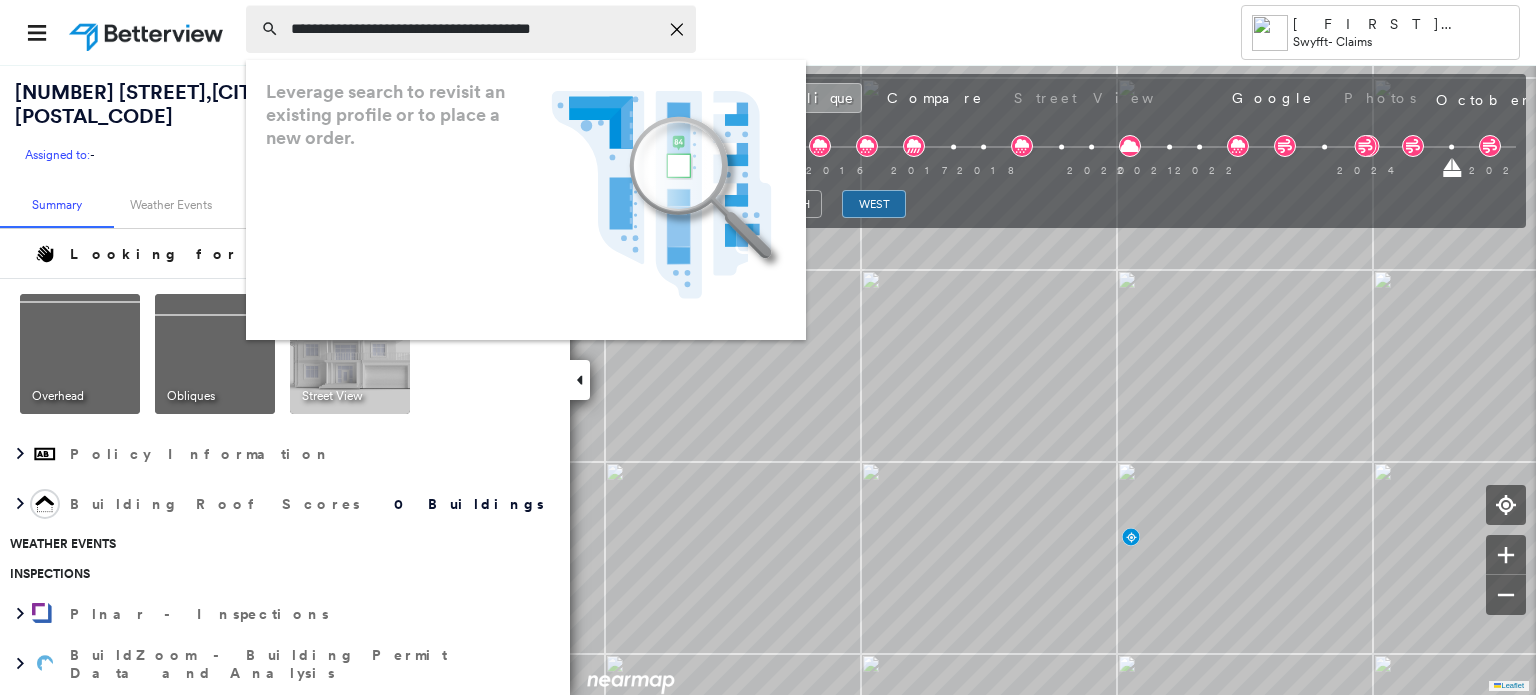 type on "**********" 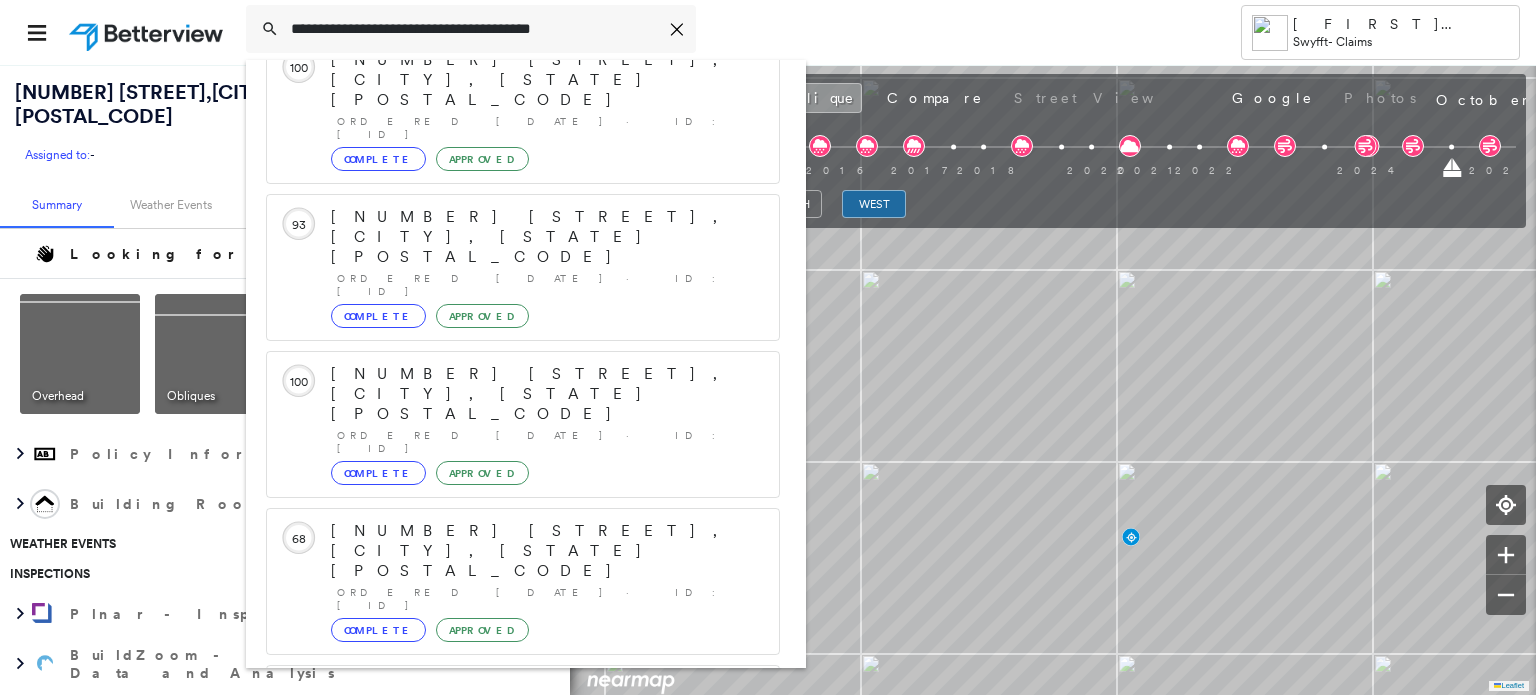 scroll, scrollTop: 208, scrollLeft: 0, axis: vertical 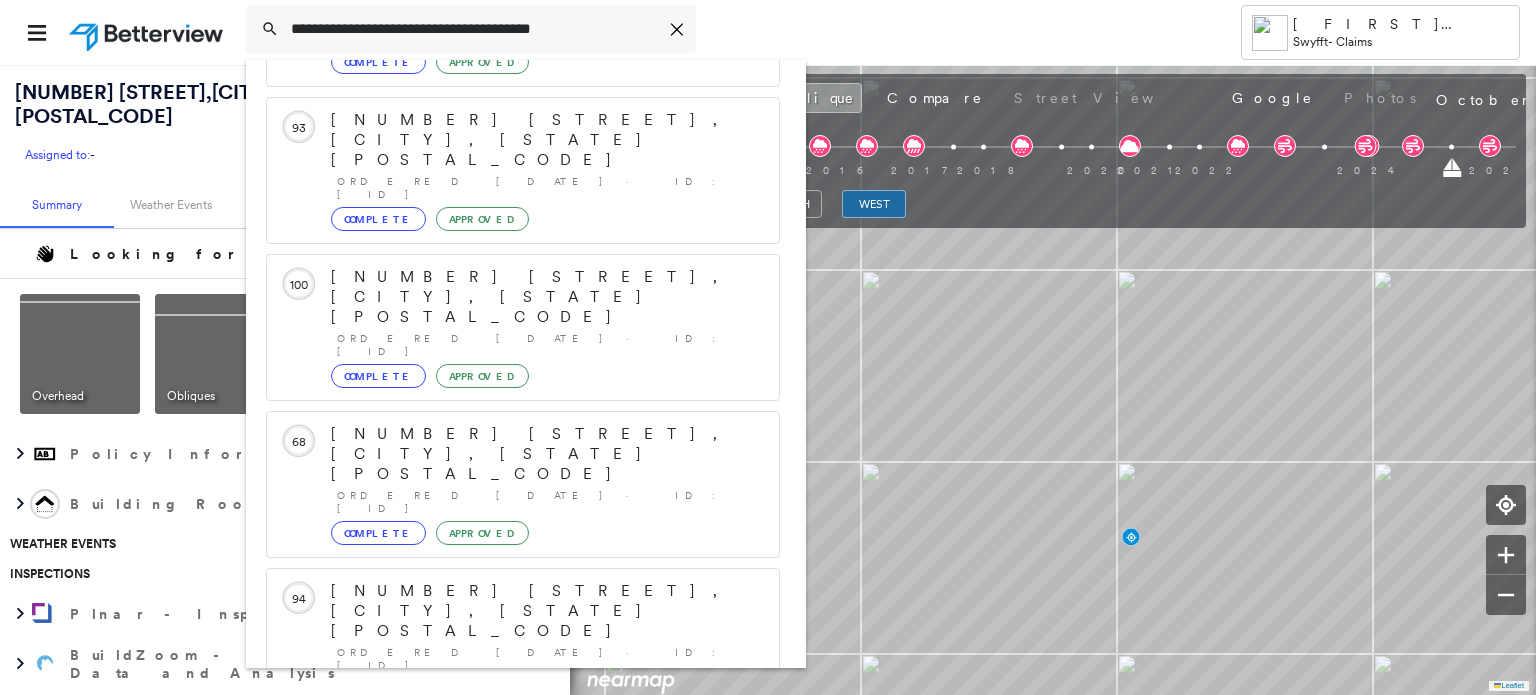 click on "[NUMBER] [STREET], [CITY], [STATE] [POSTAL_CODE], [COUNTRY]" at bounding box center [501, 903] 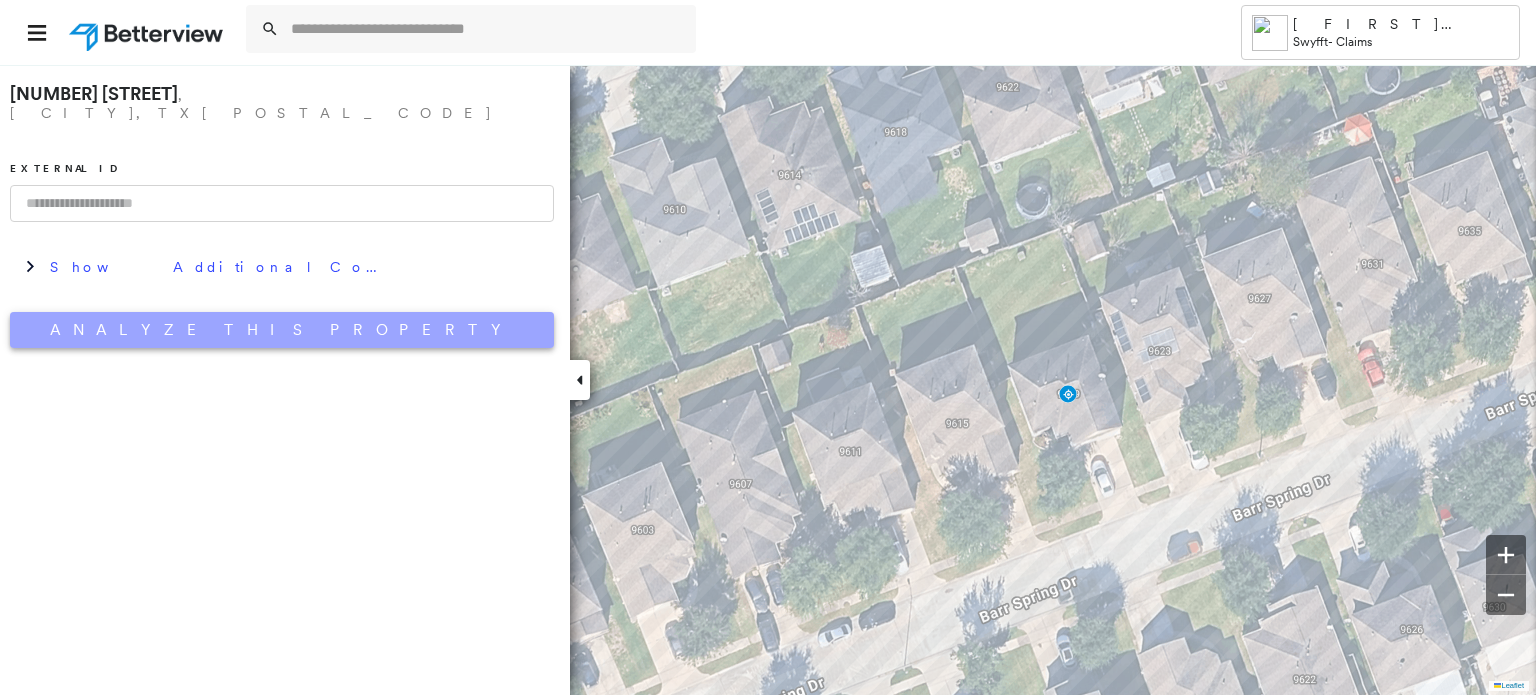 click on "Analyze This Property" at bounding box center [282, 330] 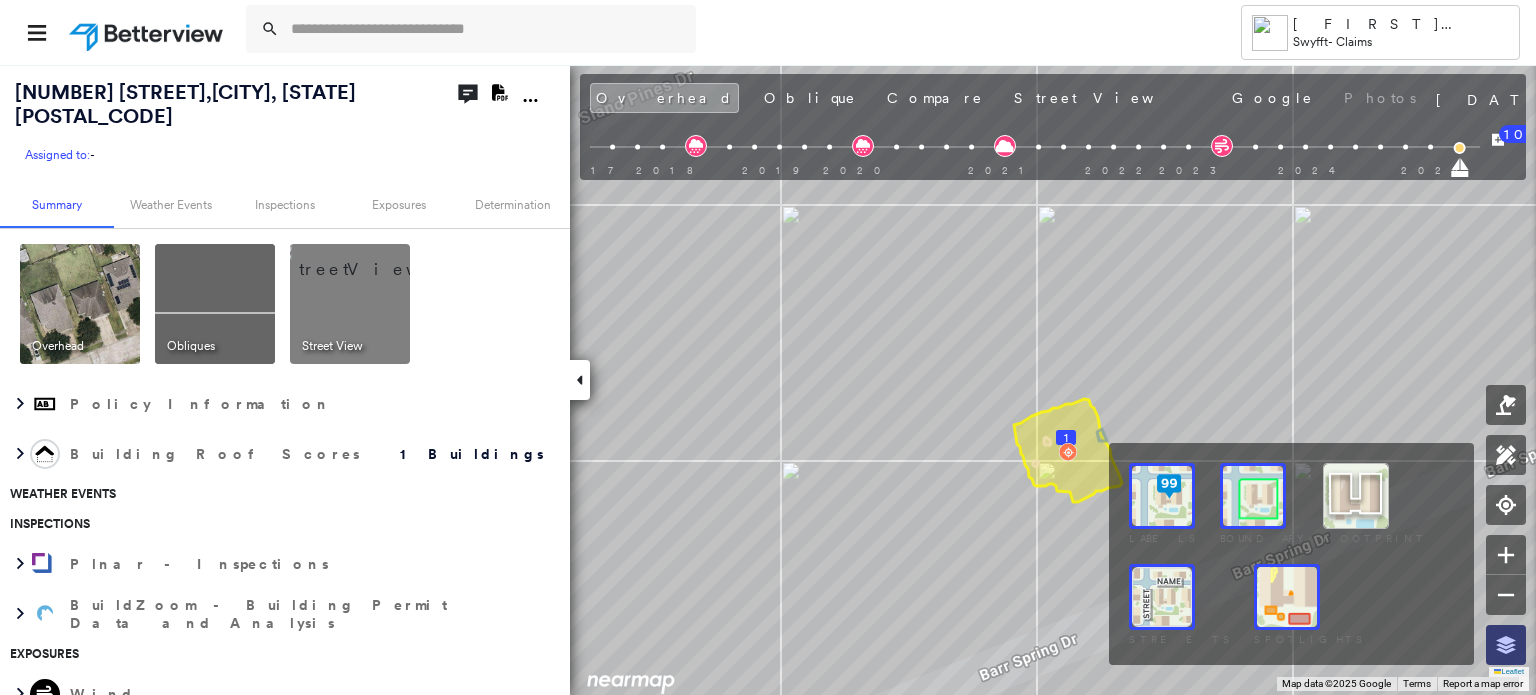 click 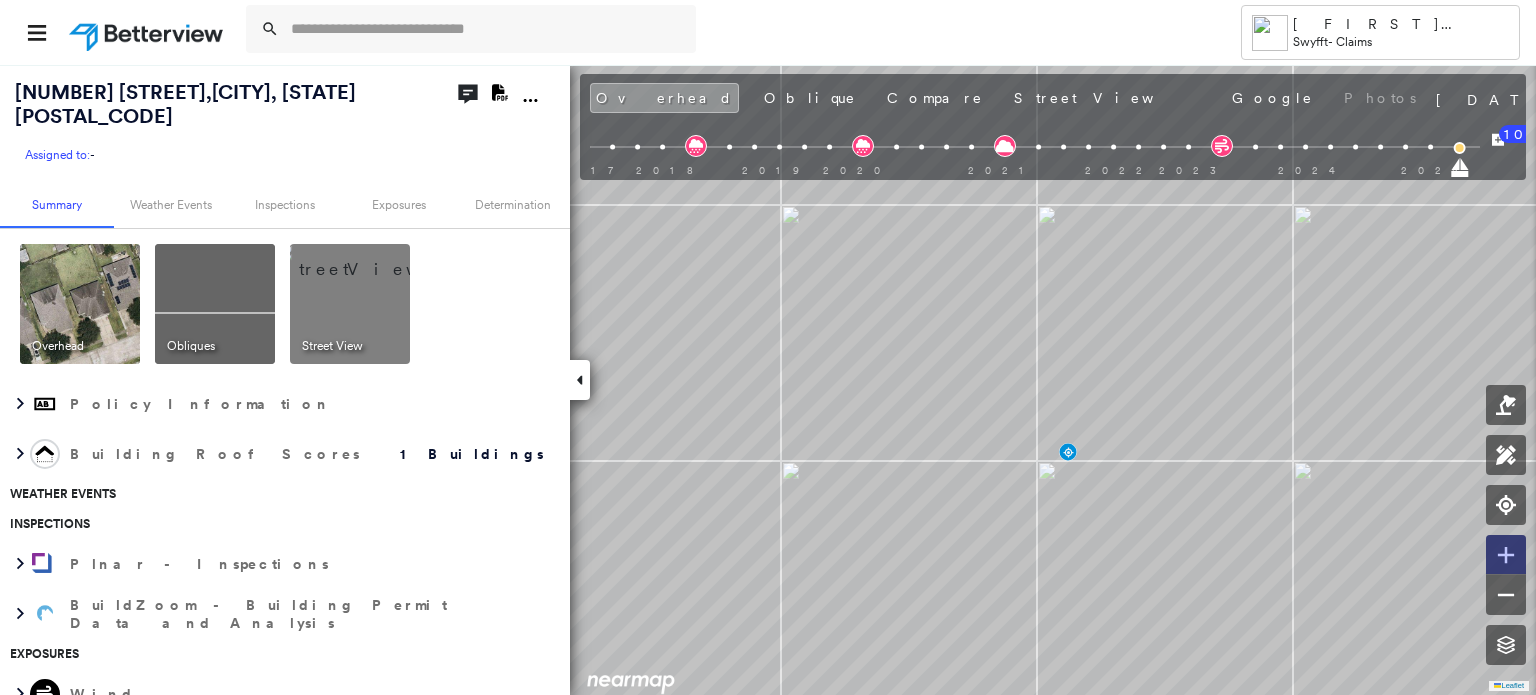 click 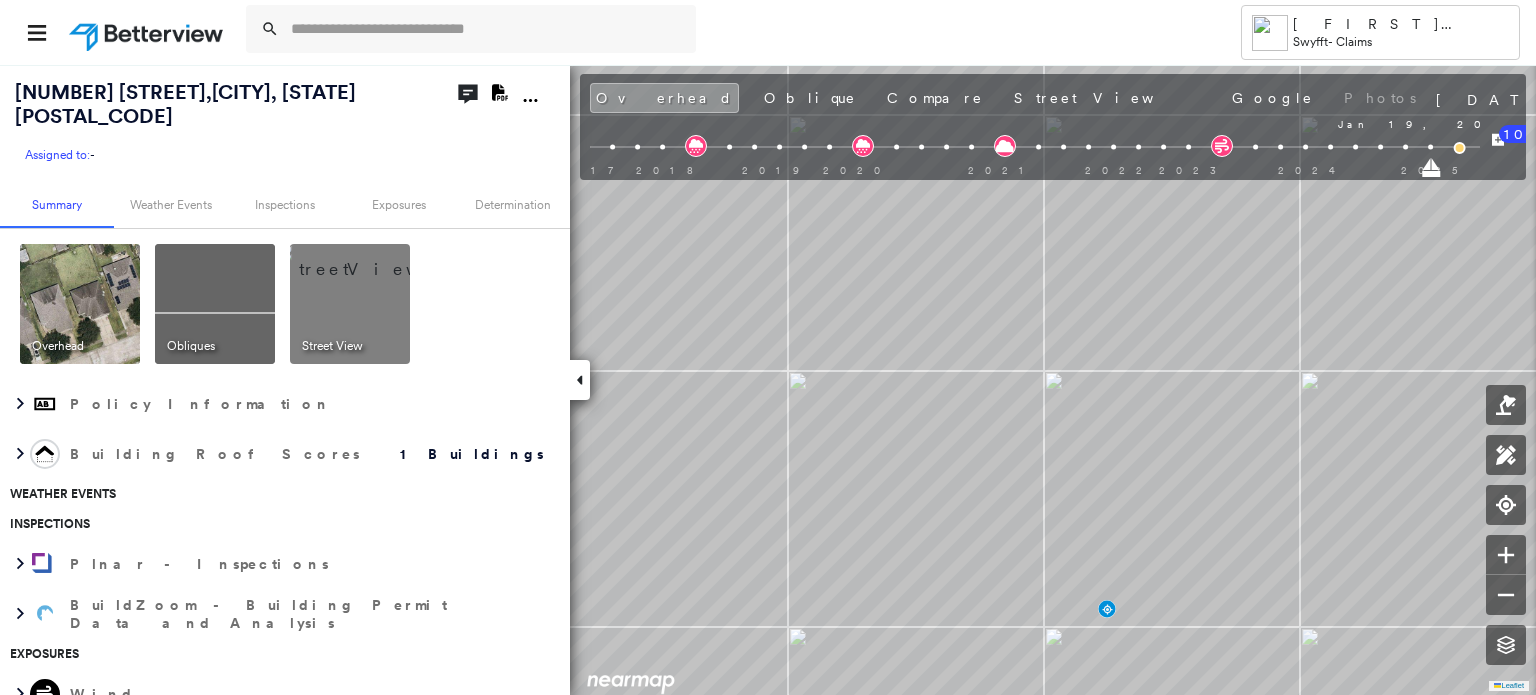 drag, startPoint x: 1463, startPoint y: 168, endPoint x: 1436, endPoint y: 167, distance: 27.018513 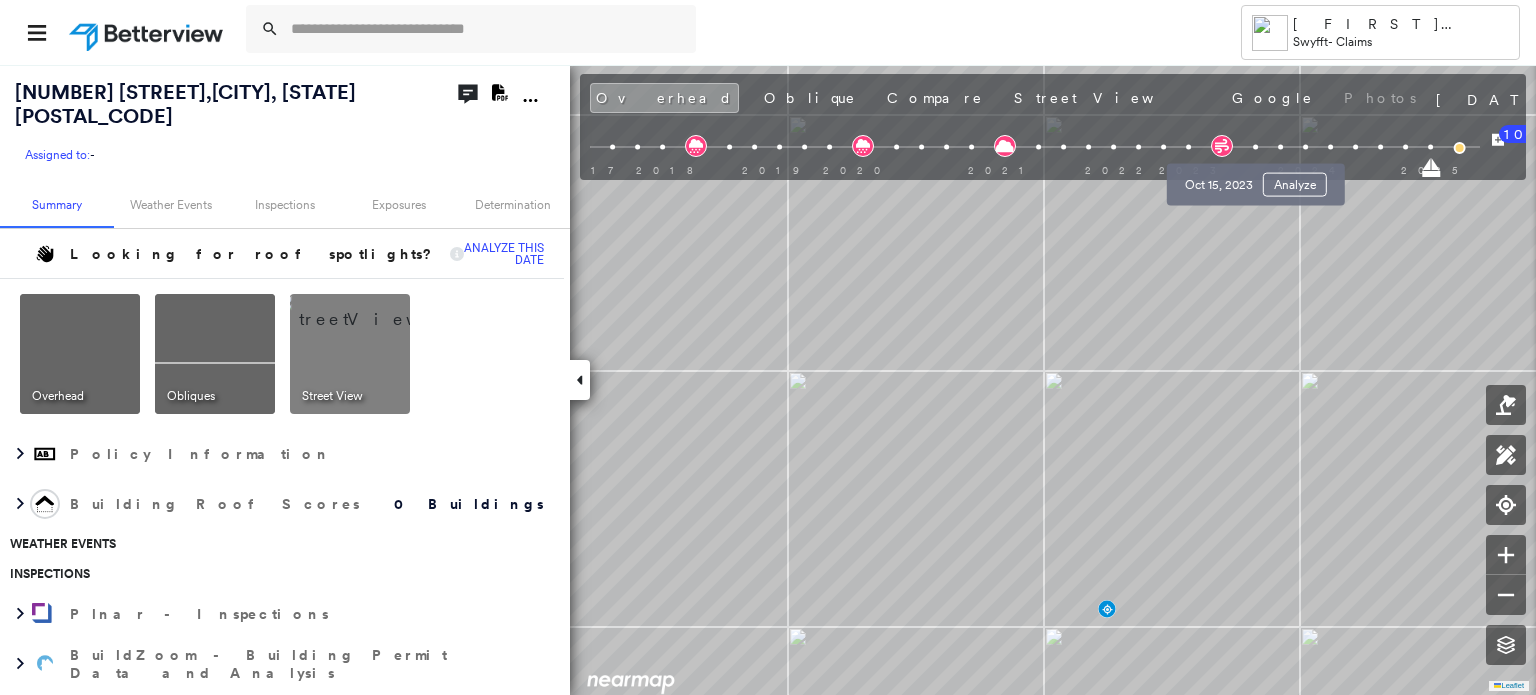 click at bounding box center [1255, 147] 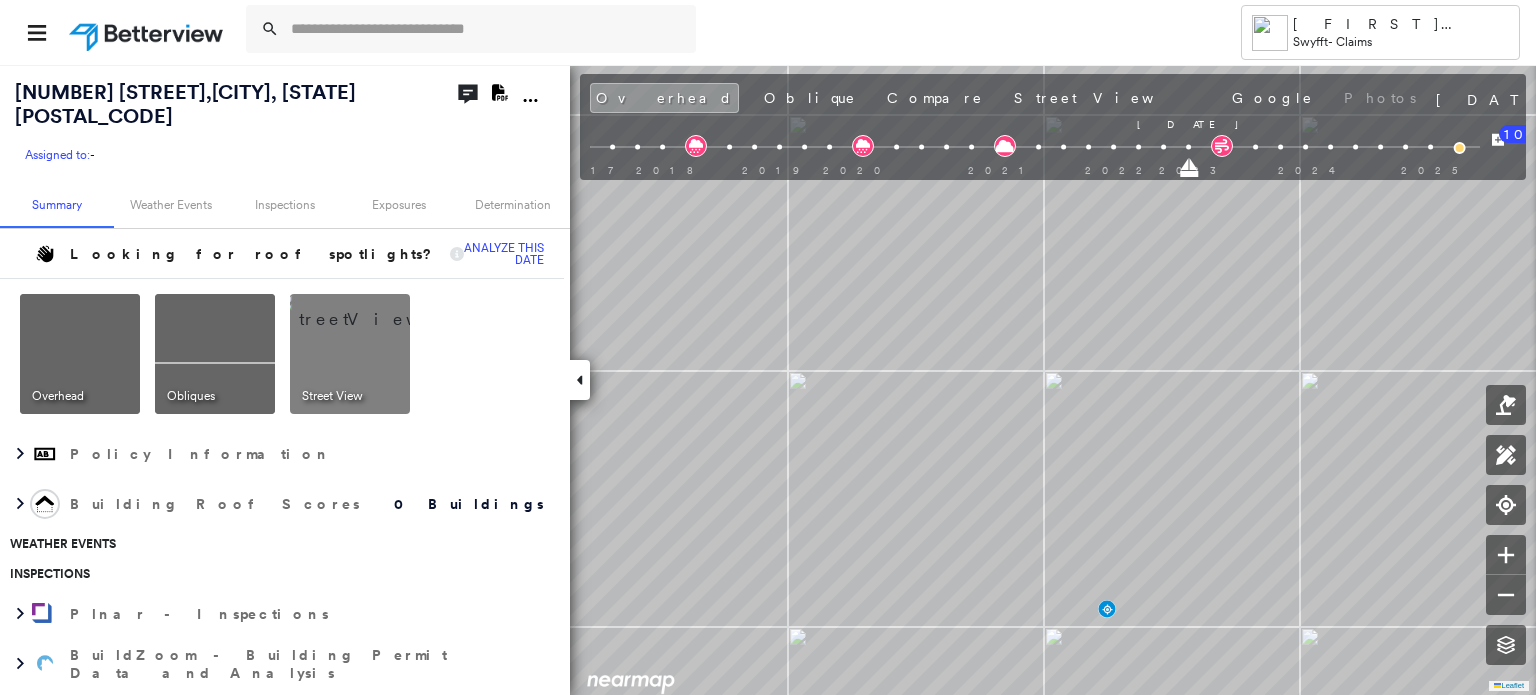 drag, startPoint x: 1256, startPoint y: 167, endPoint x: 1210, endPoint y: 168, distance: 46.010868 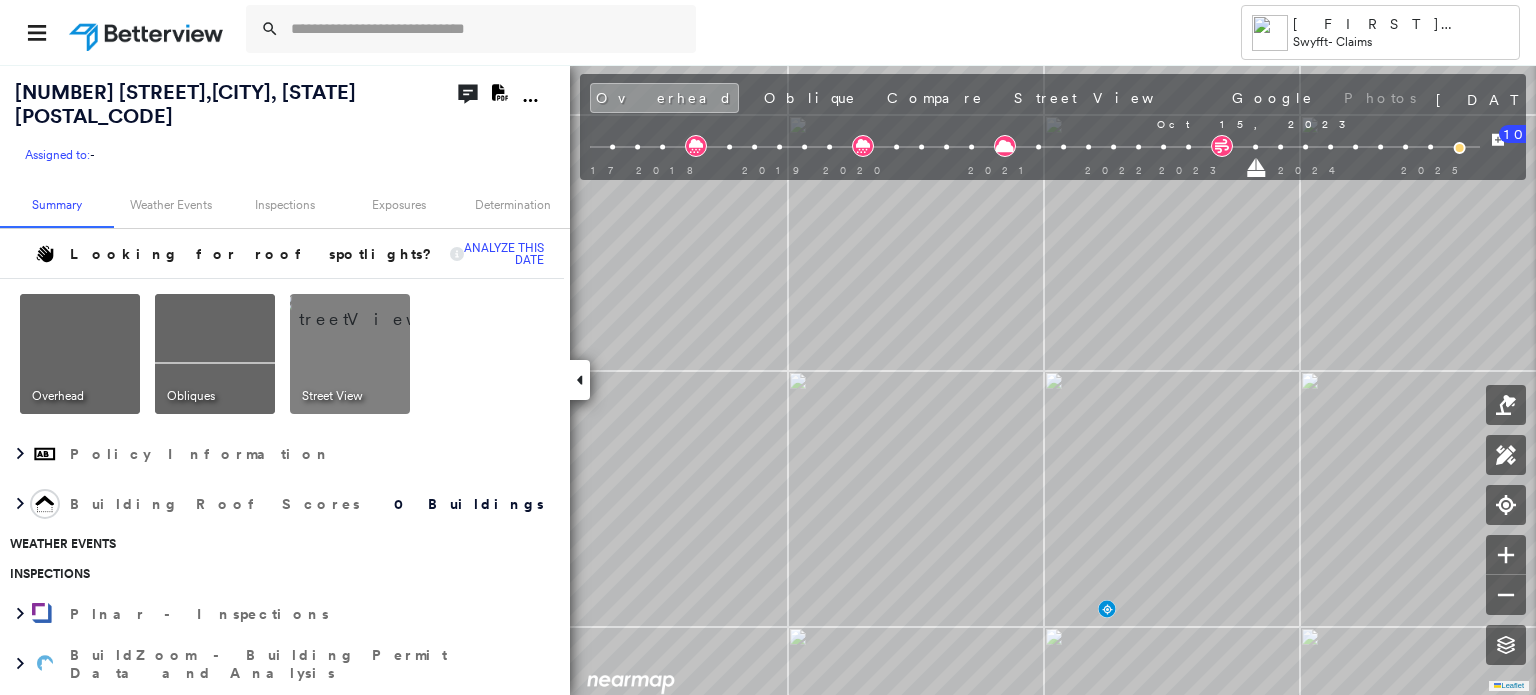 drag, startPoint x: 1188, startPoint y: 168, endPoint x: 1236, endPoint y: 167, distance: 48.010414 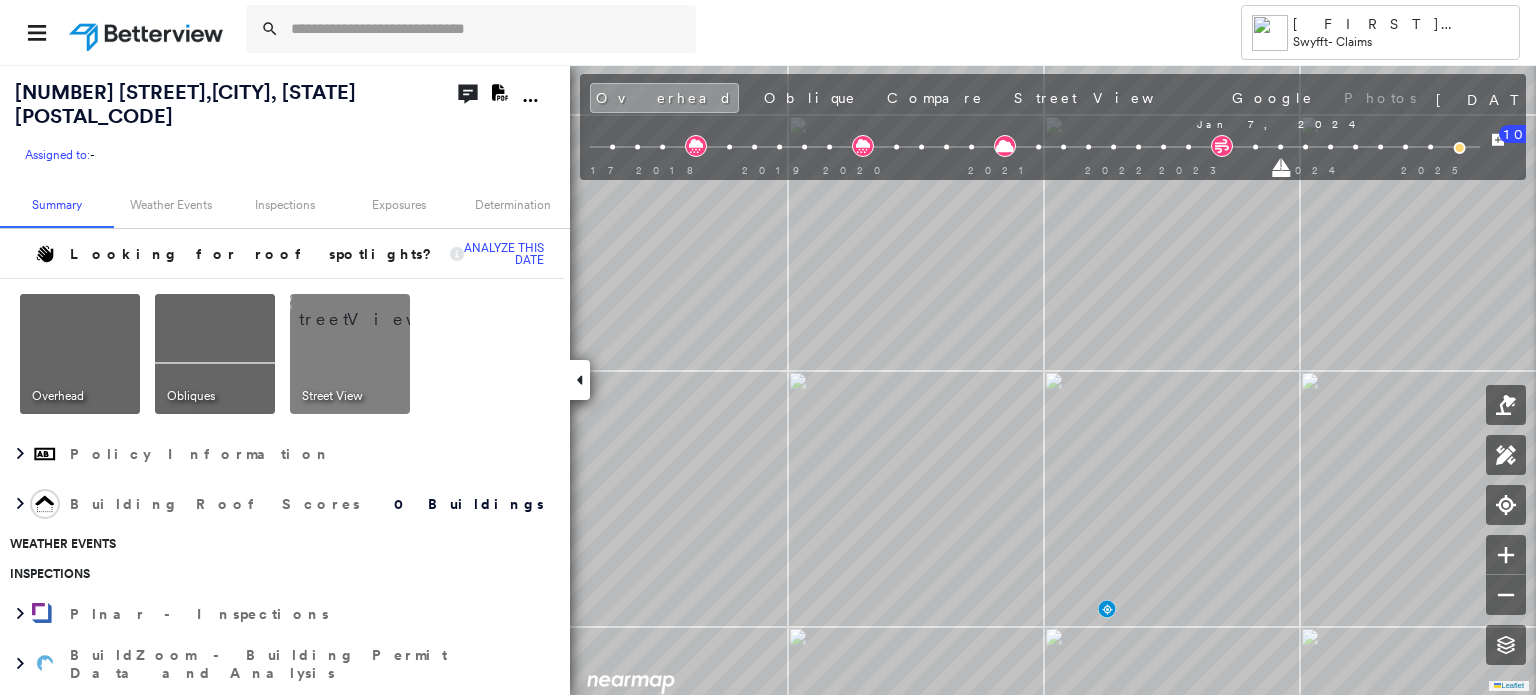 drag, startPoint x: 1254, startPoint y: 170, endPoint x: 1276, endPoint y: 171, distance: 22.022715 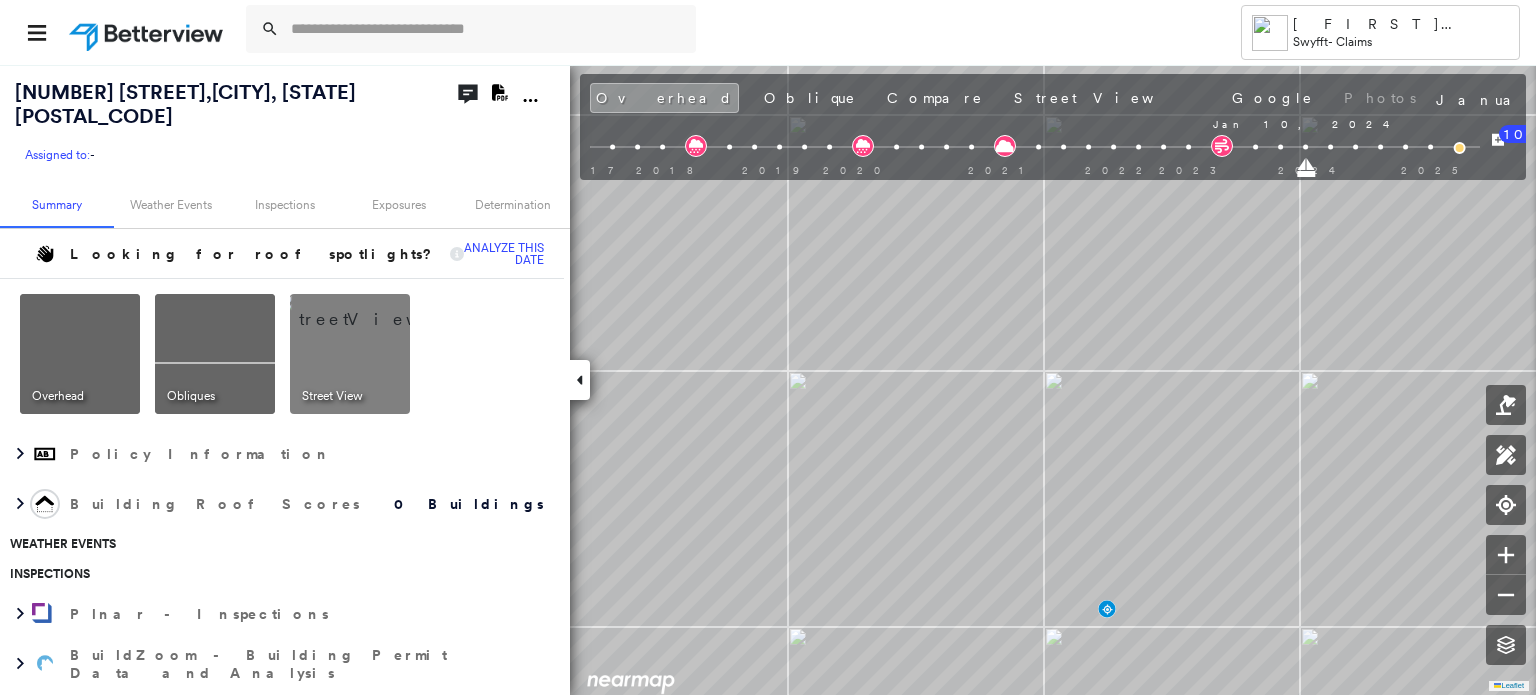 drag, startPoint x: 1276, startPoint y: 171, endPoint x: 1310, endPoint y: 170, distance: 34.0147 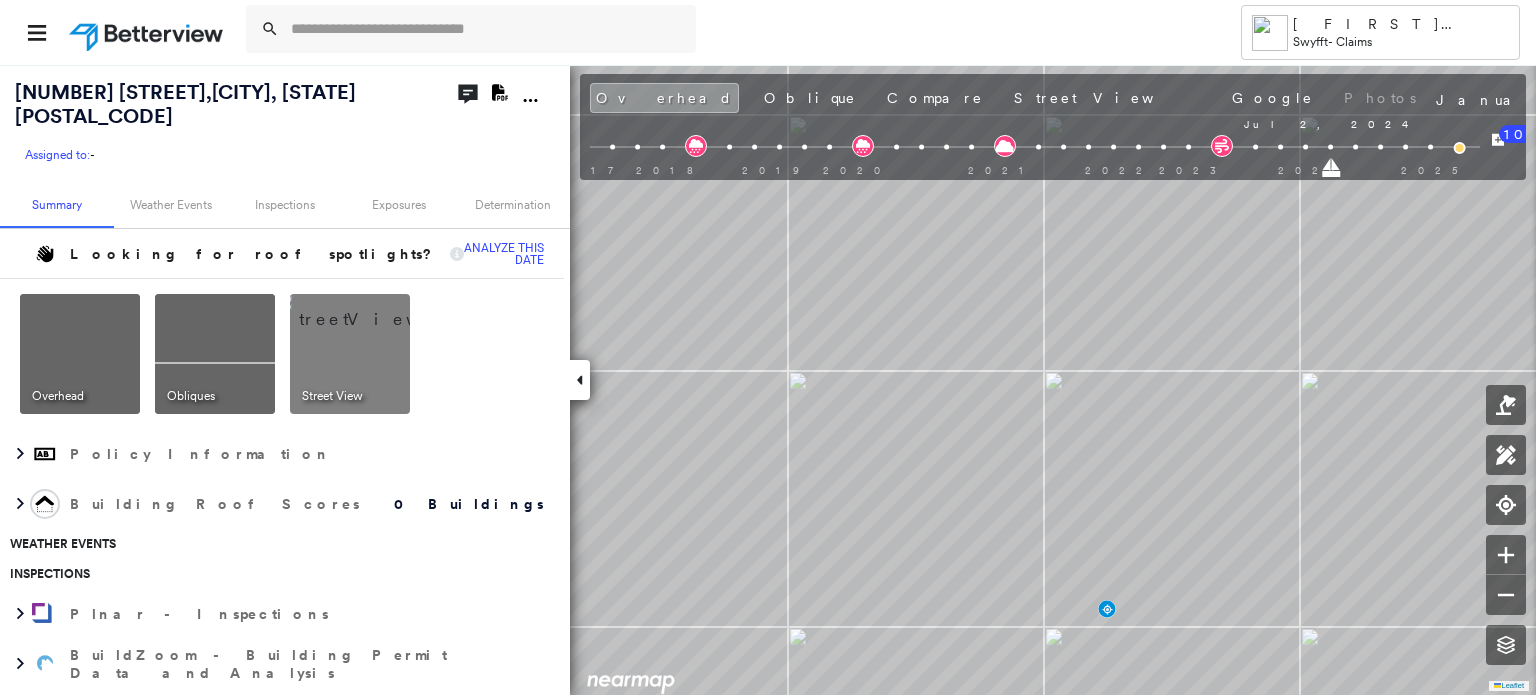 drag, startPoint x: 1310, startPoint y: 170, endPoint x: 1333, endPoint y: 168, distance: 23.086792 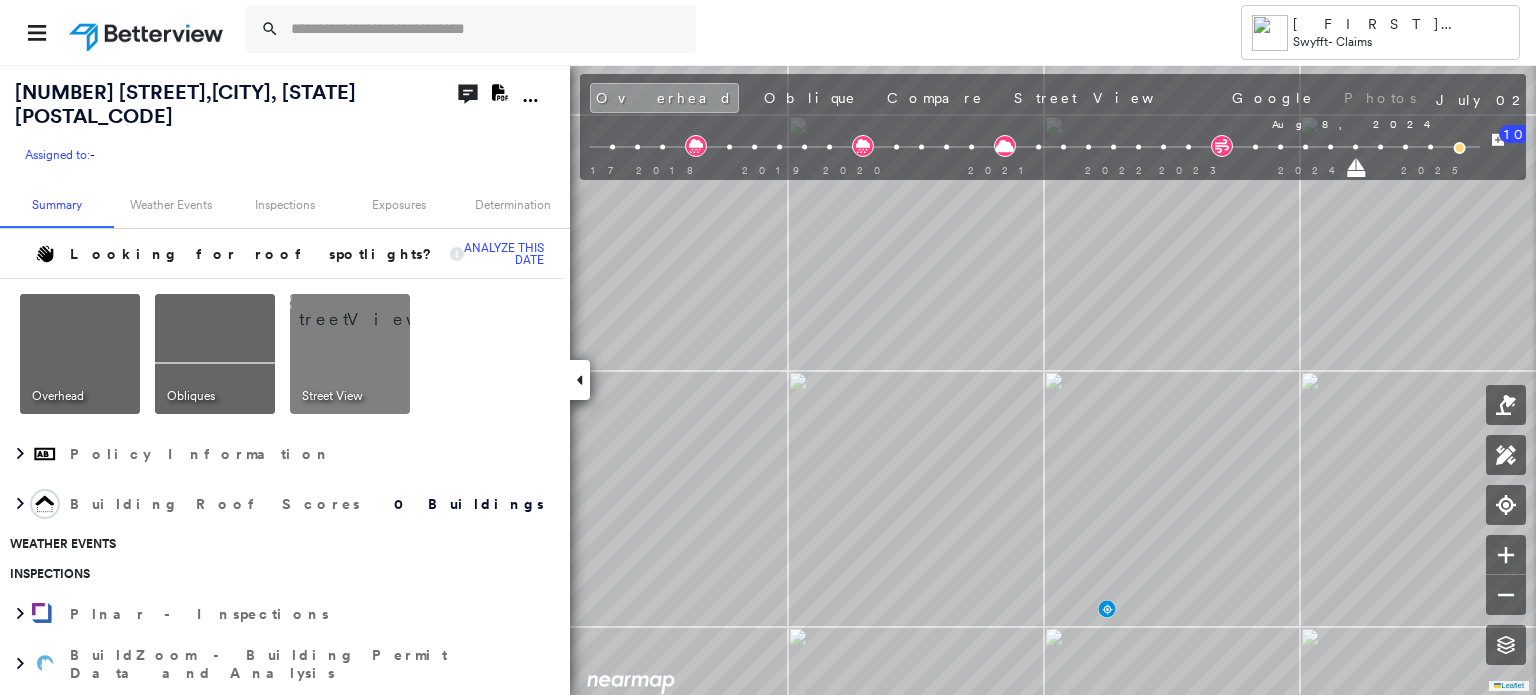 drag, startPoint x: 1336, startPoint y: 170, endPoint x: 1356, endPoint y: 166, distance: 20.396078 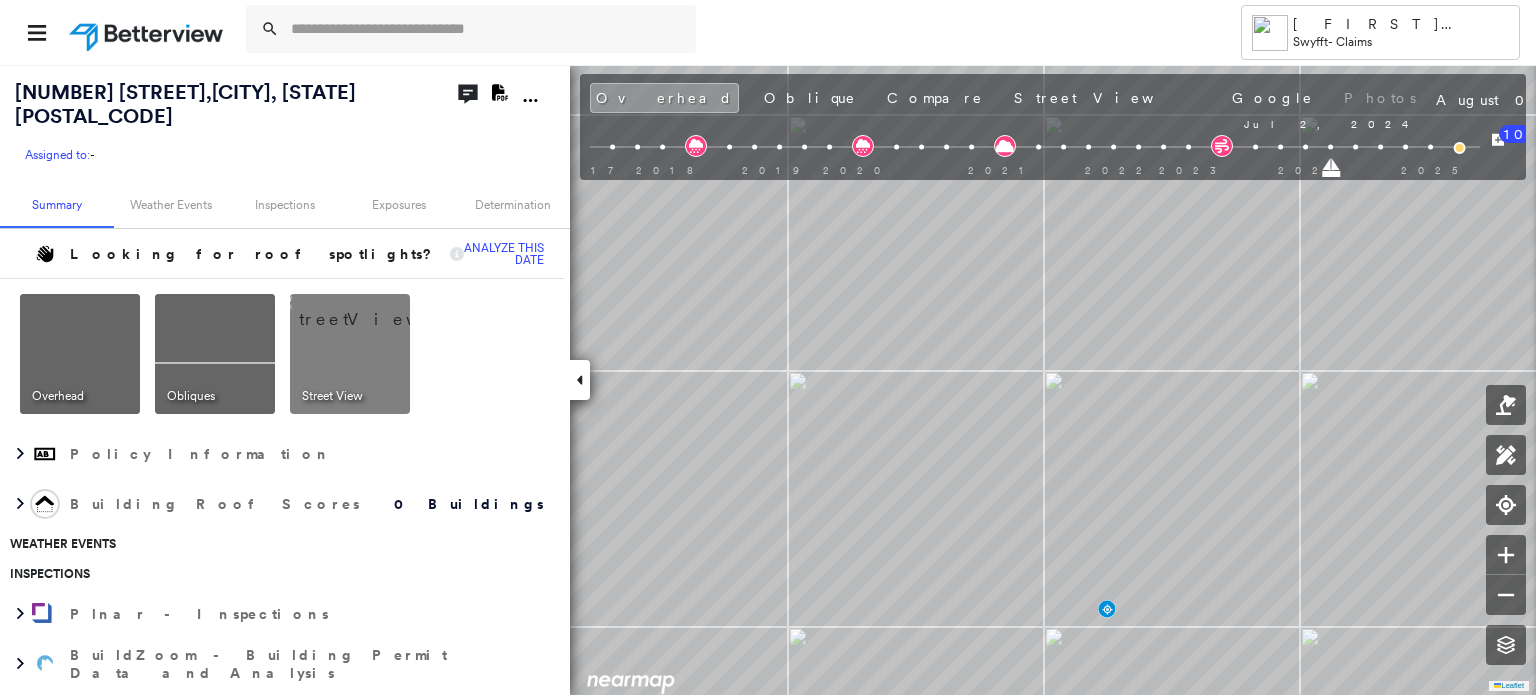 drag, startPoint x: 1356, startPoint y: 166, endPoint x: 1318, endPoint y: 166, distance: 38 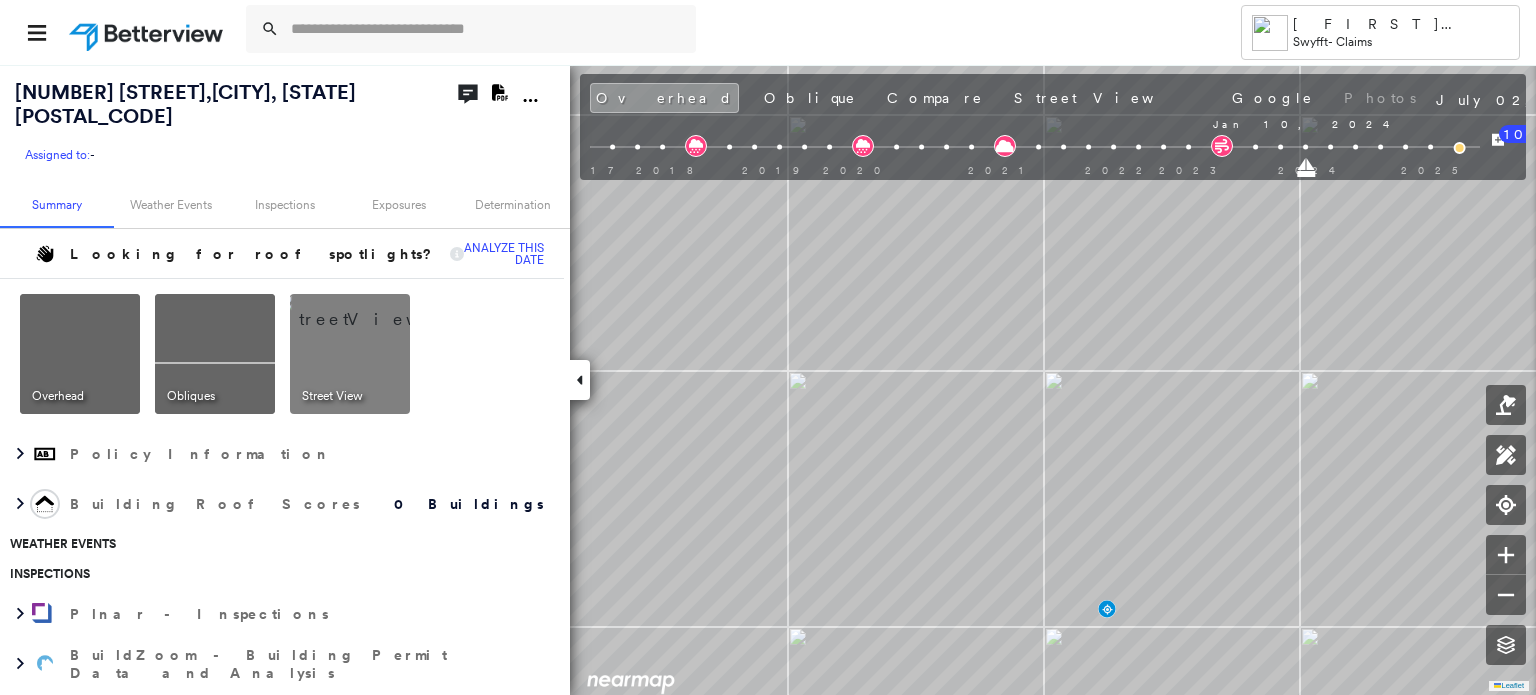drag, startPoint x: 1332, startPoint y: 165, endPoint x: 1301, endPoint y: 163, distance: 31.06445 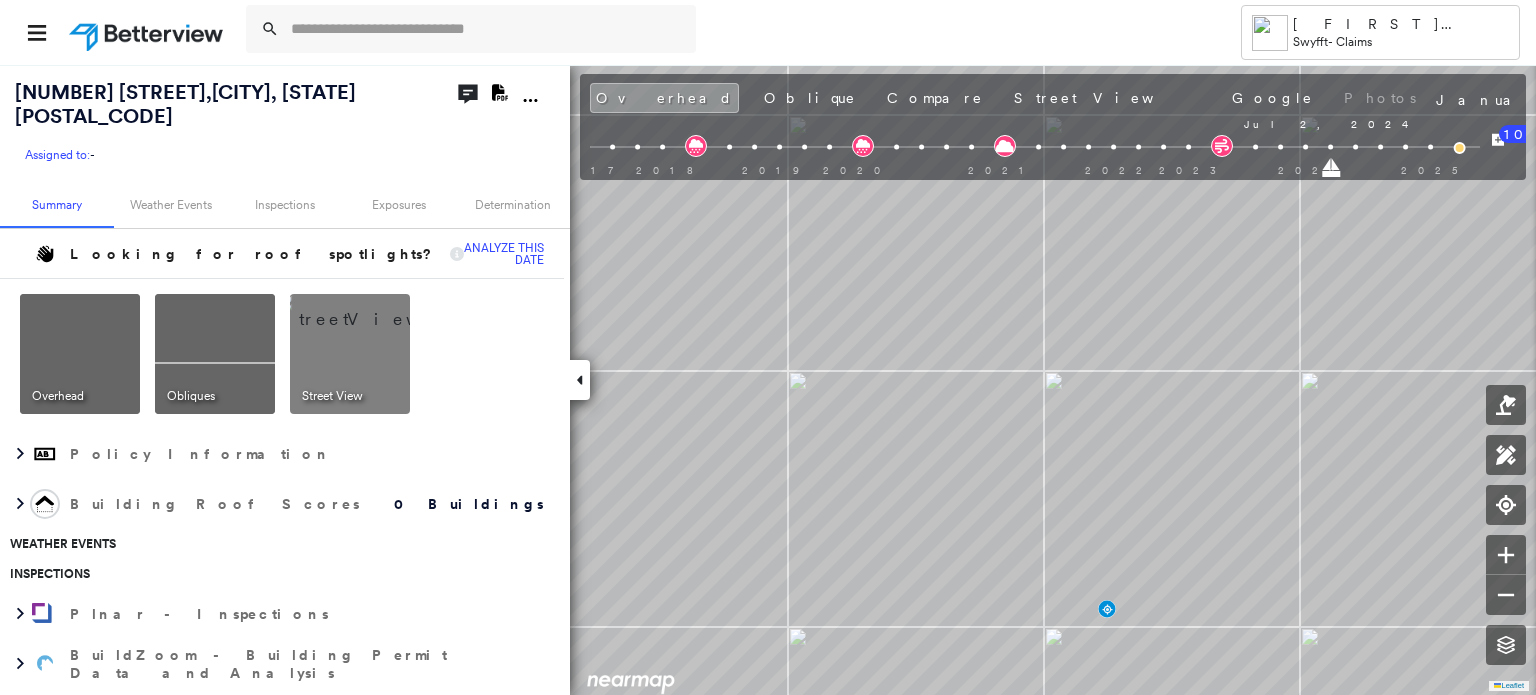 drag, startPoint x: 1301, startPoint y: 163, endPoint x: 1321, endPoint y: 164, distance: 20.024984 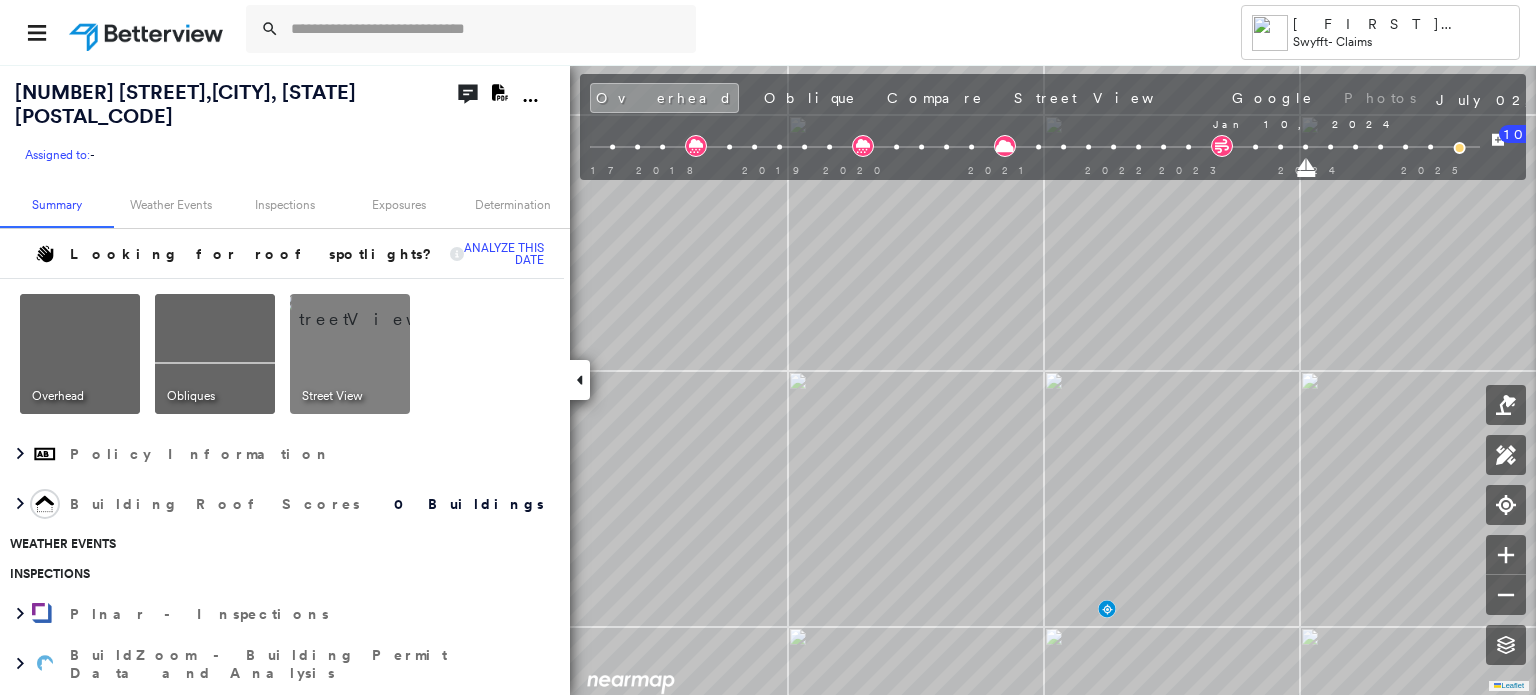 drag, startPoint x: 1336, startPoint y: 159, endPoint x: 1315, endPoint y: 163, distance: 21.377558 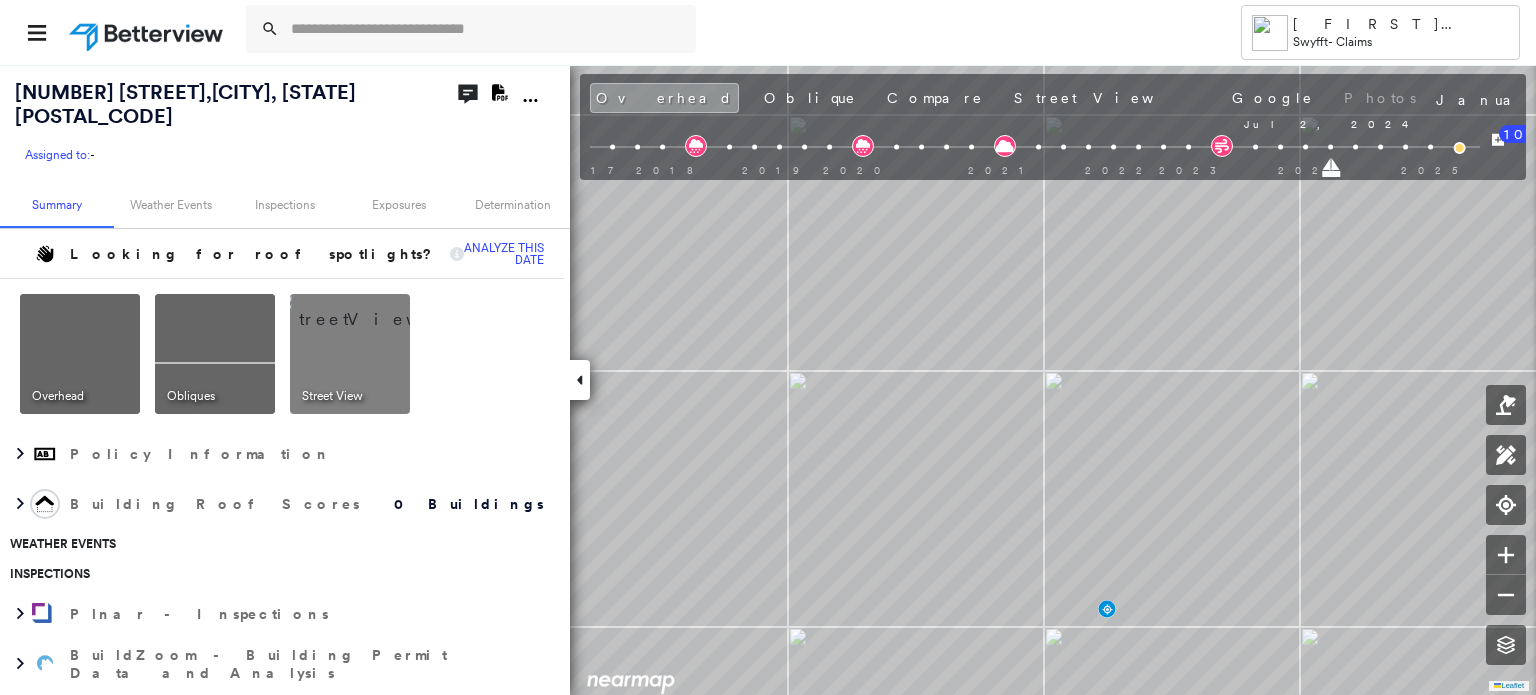 drag, startPoint x: 1303, startPoint y: 170, endPoint x: 1324, endPoint y: 169, distance: 21.023796 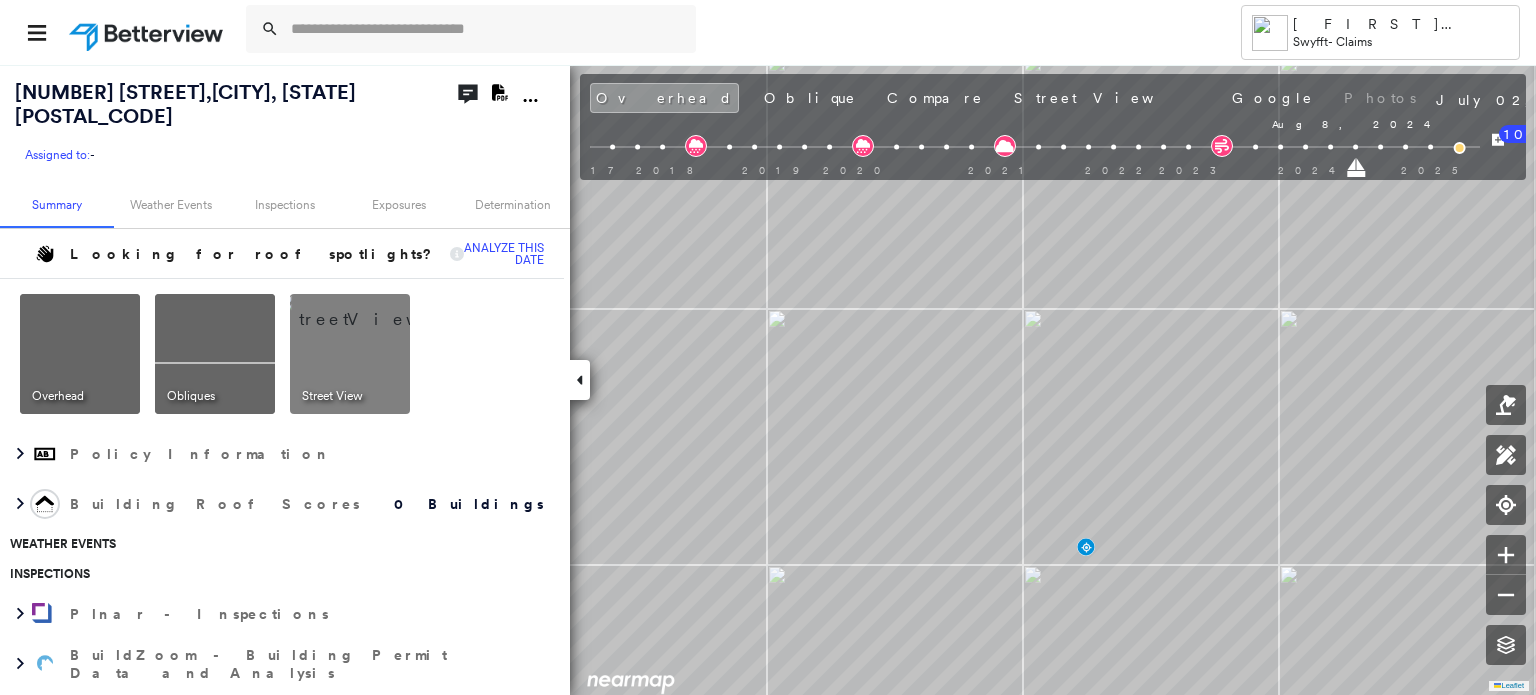 drag, startPoint x: 1333, startPoint y: 174, endPoint x: 1356, endPoint y: 173, distance: 23.021729 